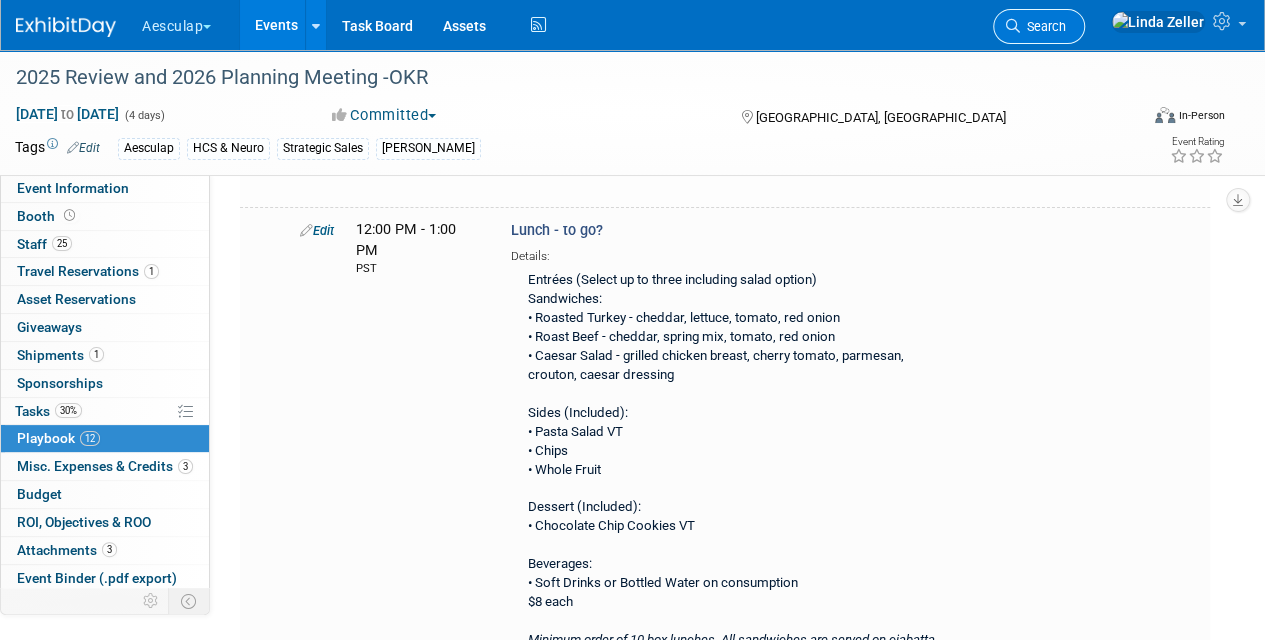 scroll, scrollTop: 4000, scrollLeft: 0, axis: vertical 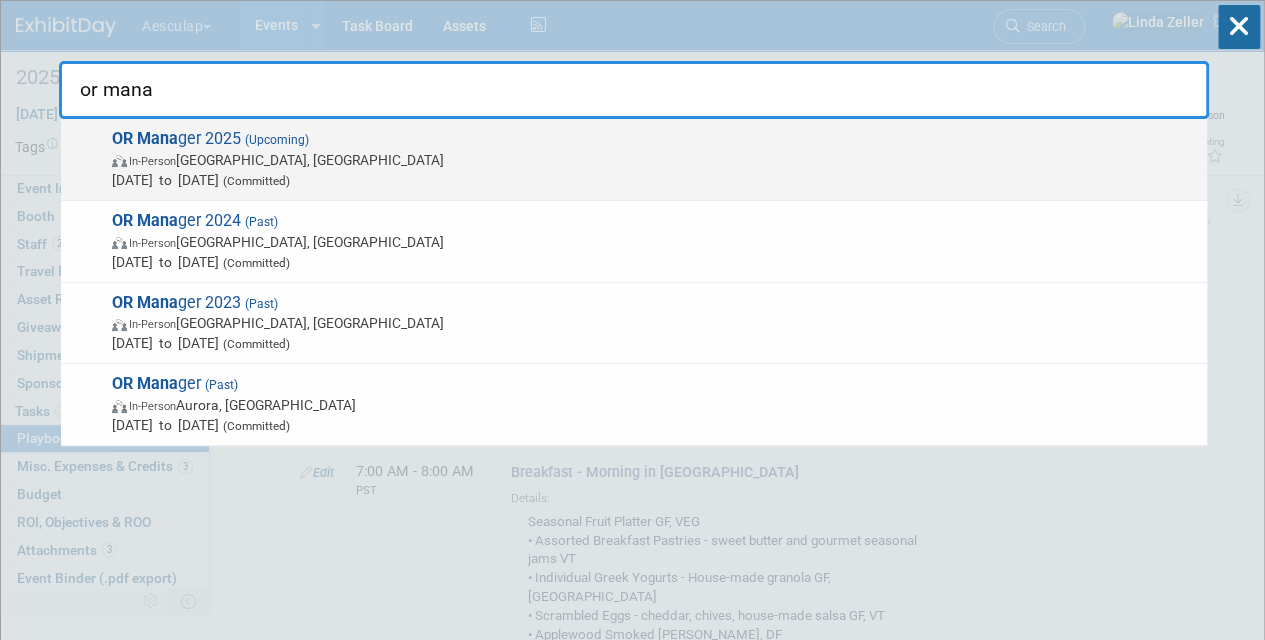 type on "or mana" 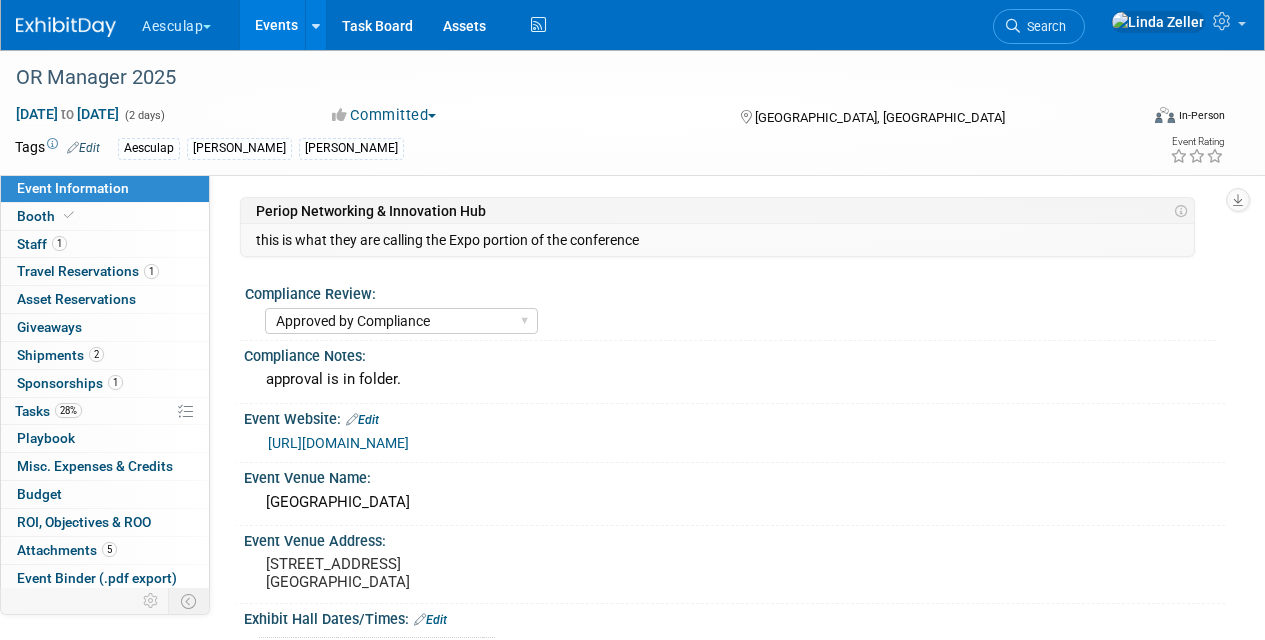 select on "Approved by Compliance" 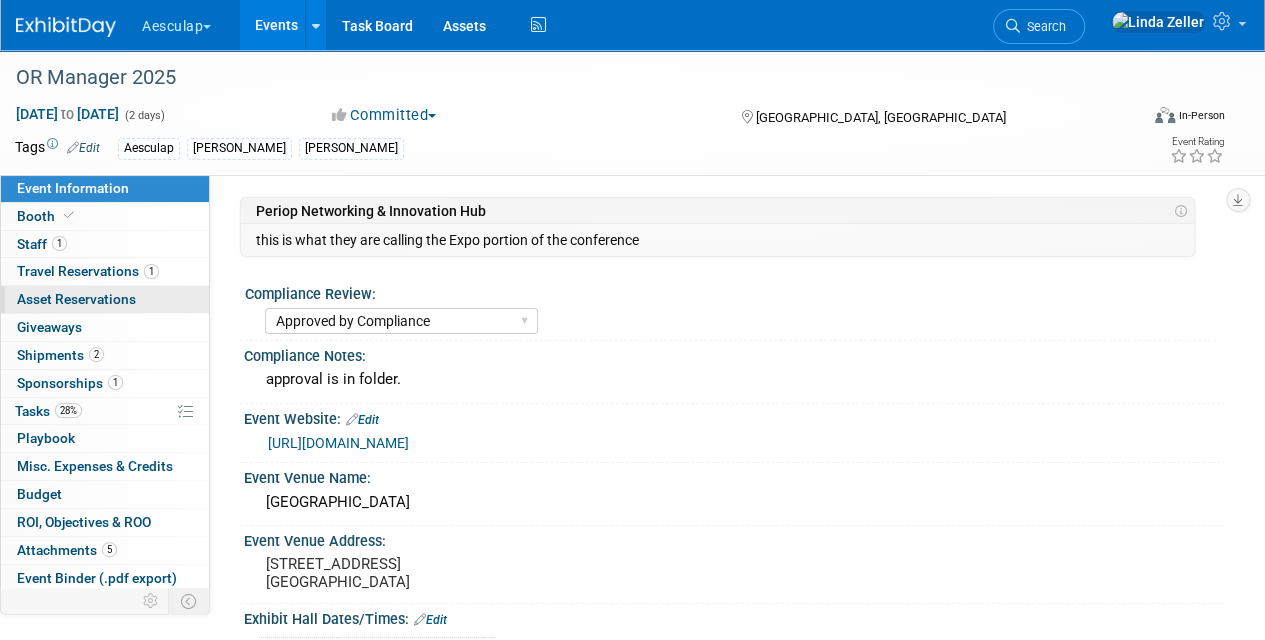 scroll, scrollTop: 0, scrollLeft: 0, axis: both 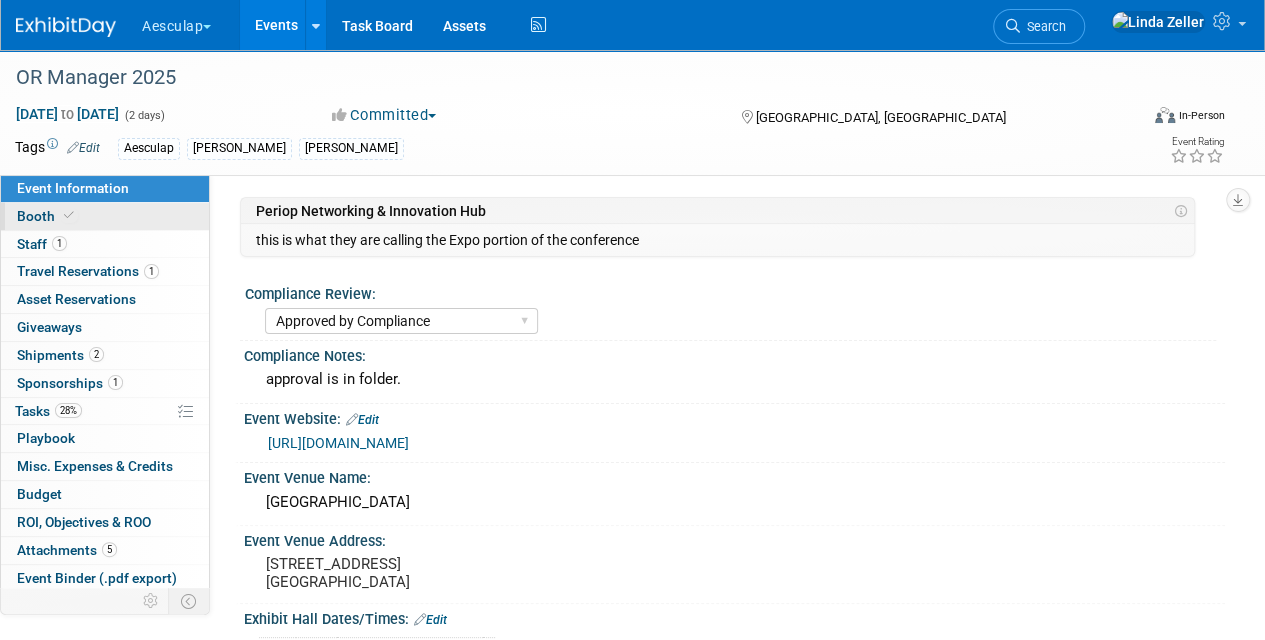 click on "Booth" at bounding box center [47, 216] 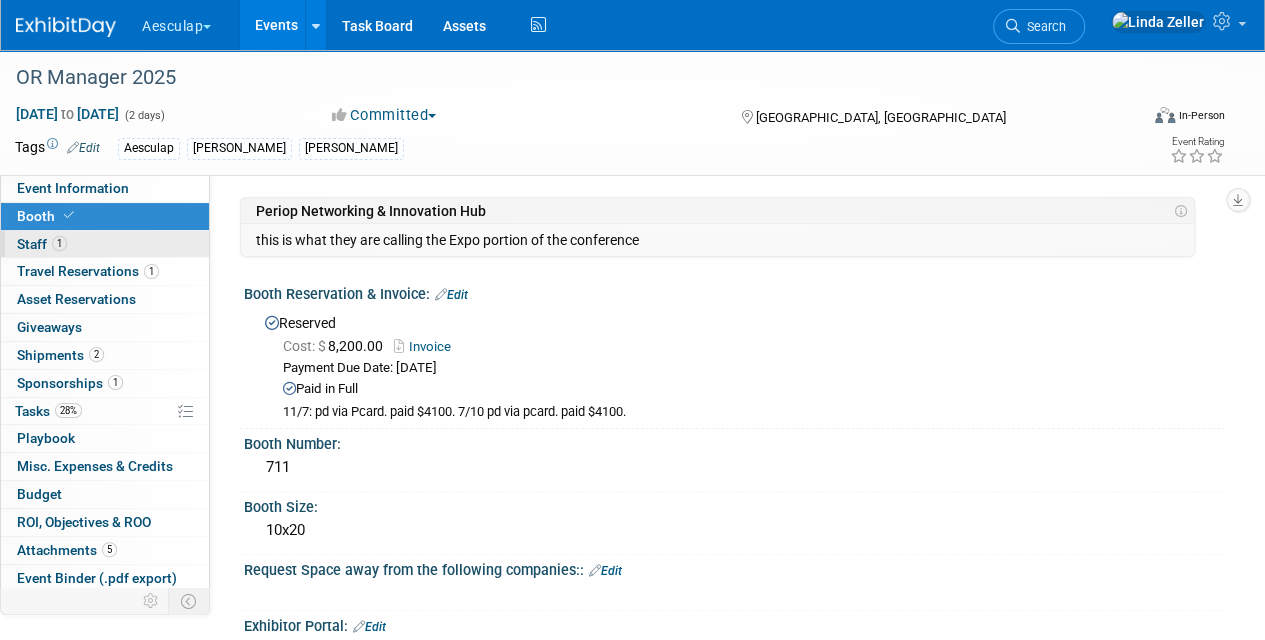 click on "Staff 1" at bounding box center (42, 244) 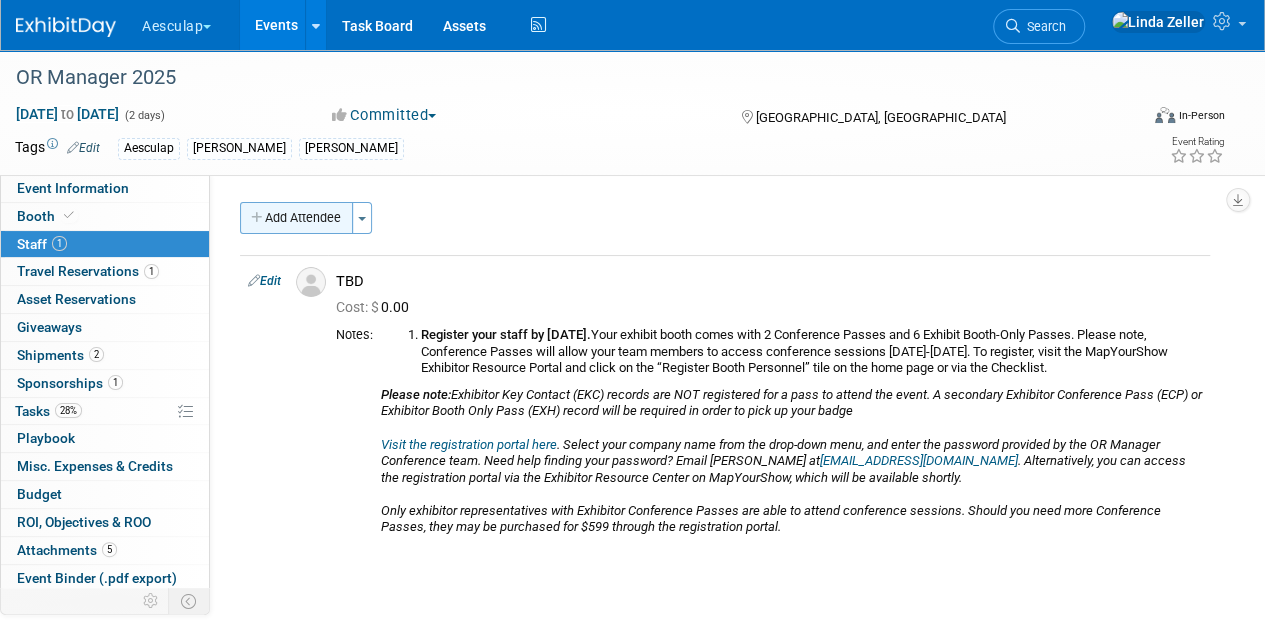 click on "Add Attendee" at bounding box center (296, 218) 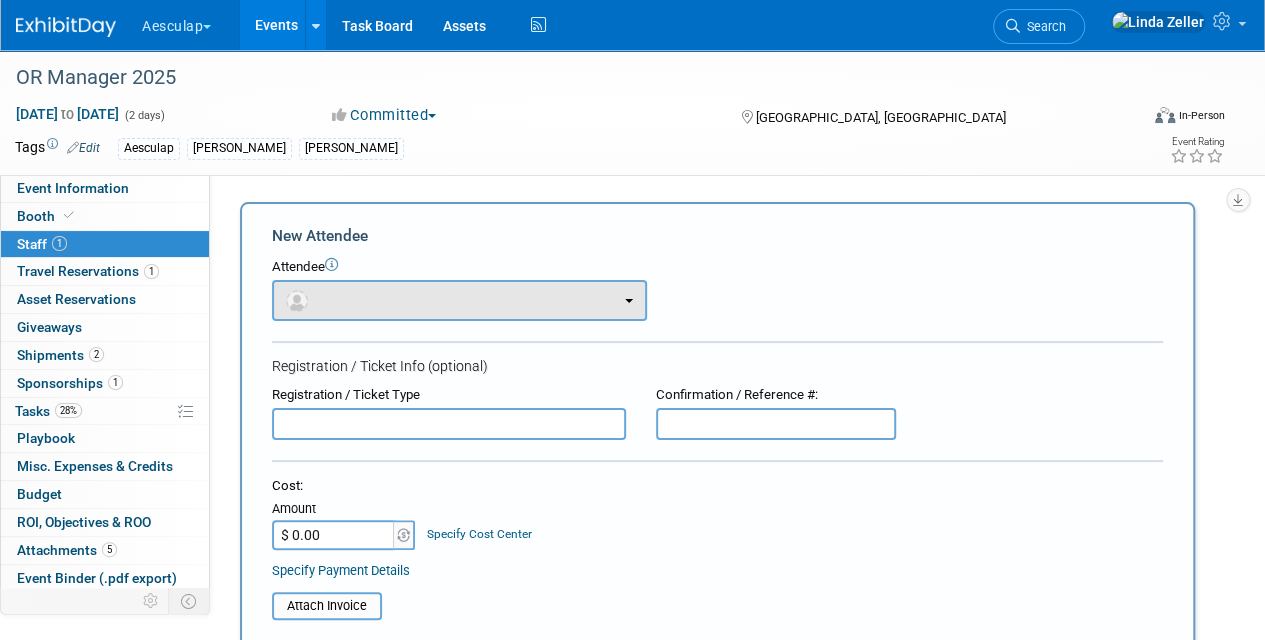 scroll, scrollTop: 0, scrollLeft: 0, axis: both 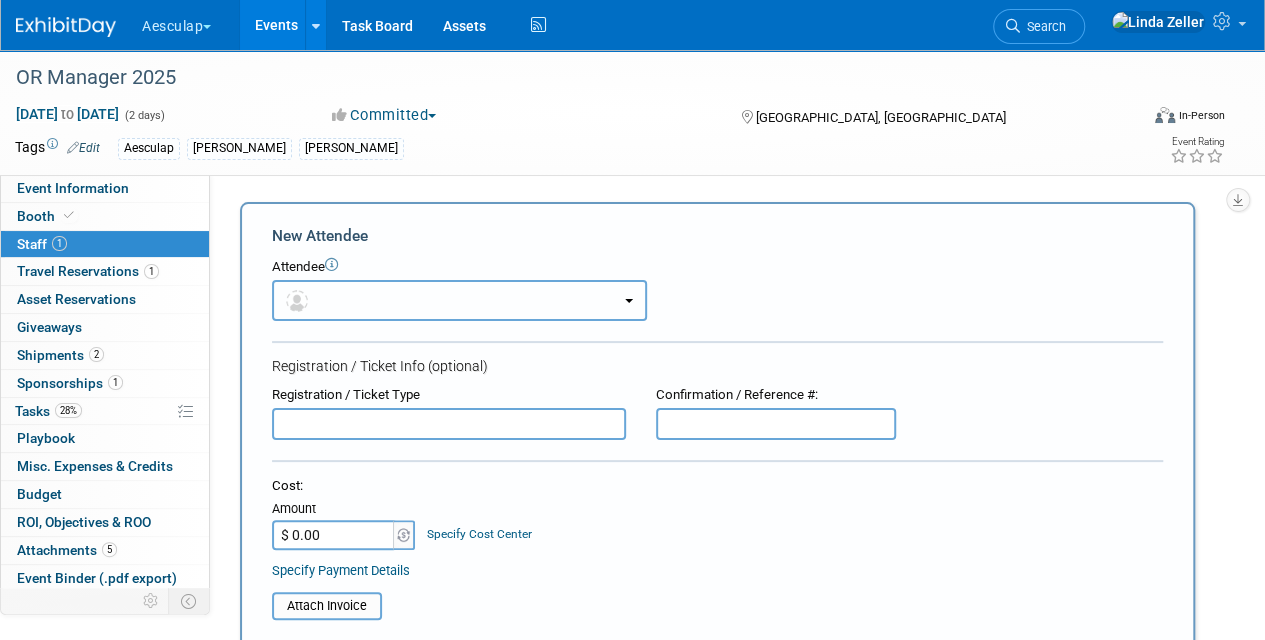 click at bounding box center [300, 300] 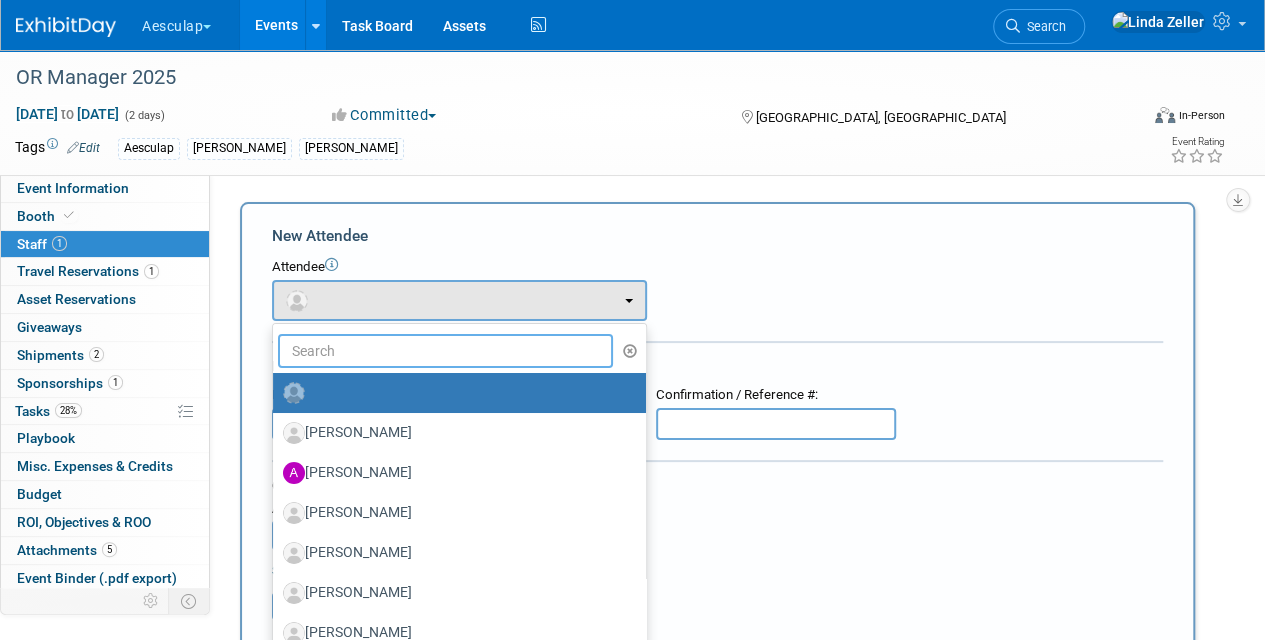 drag, startPoint x: 316, startPoint y: 350, endPoint x: 335, endPoint y: 358, distance: 20.615528 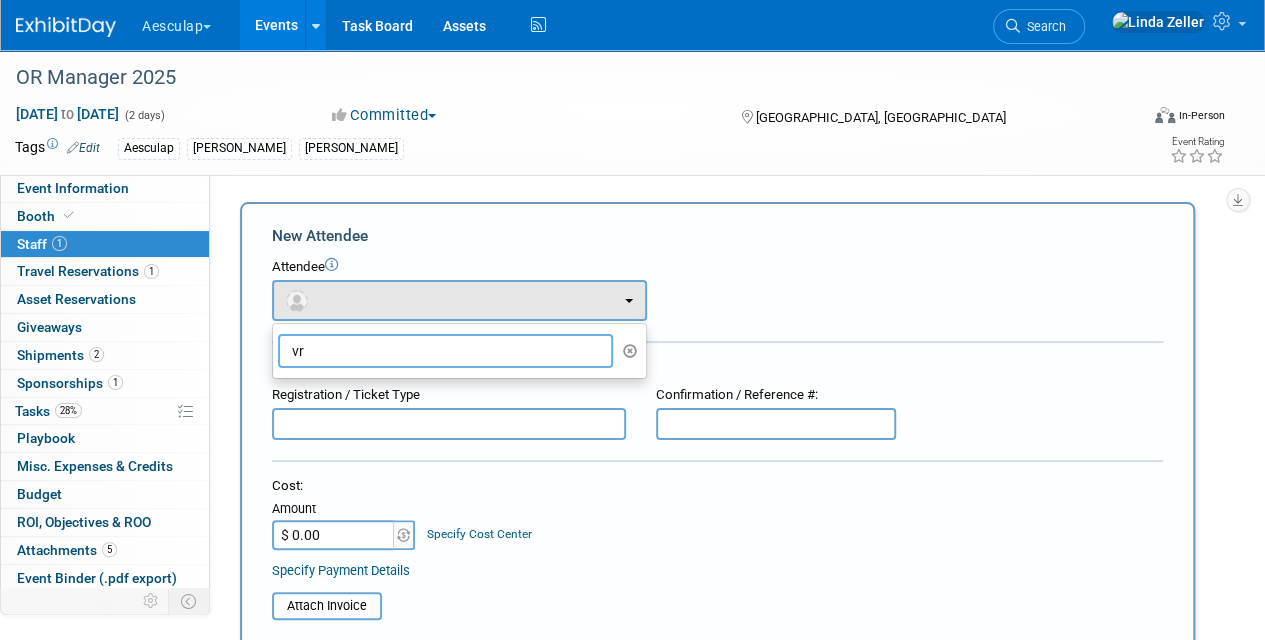 type on "v" 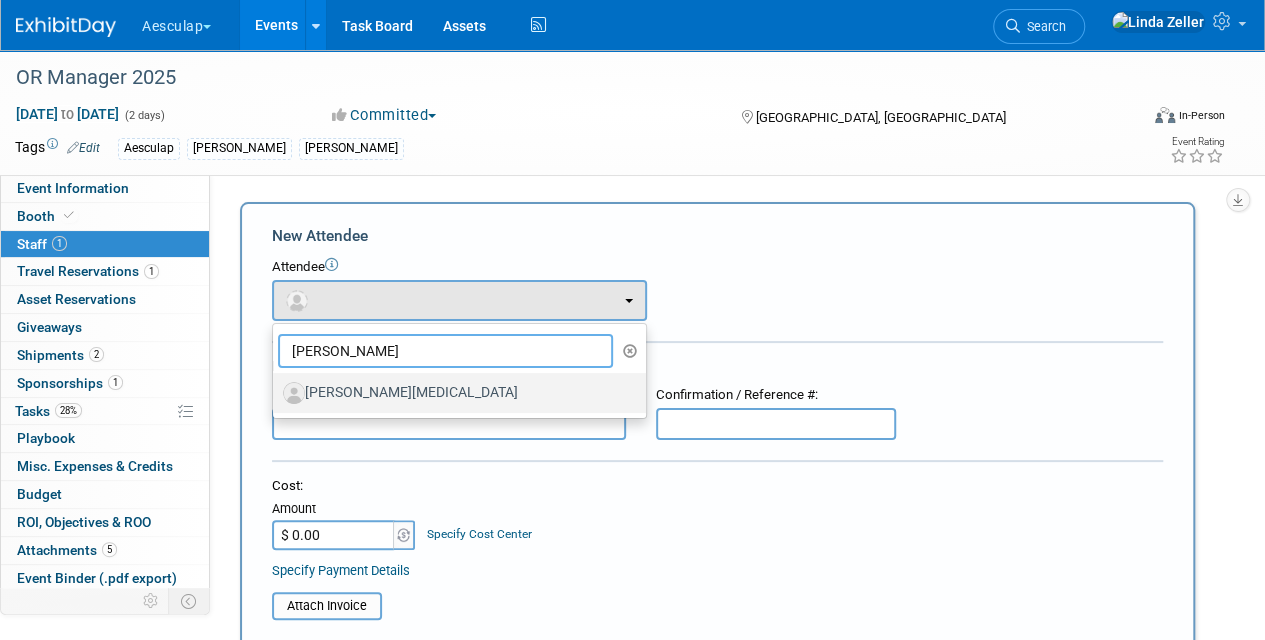 type on "brent" 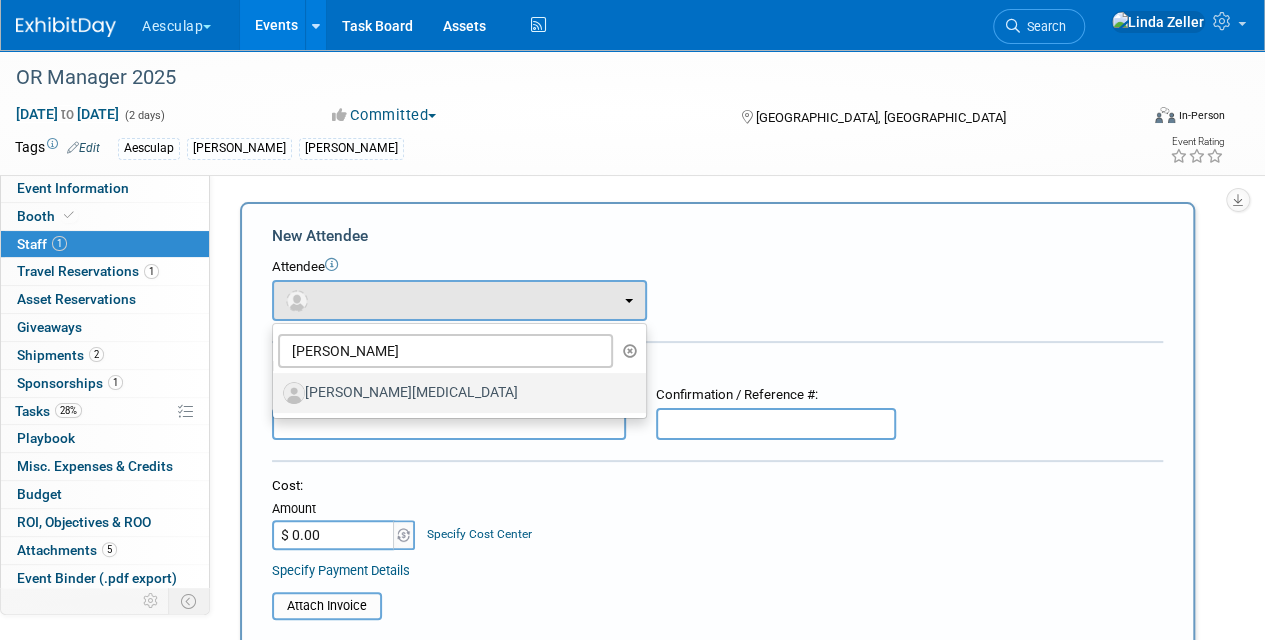 click on "[PERSON_NAME][MEDICAL_DATA]" at bounding box center [454, 393] 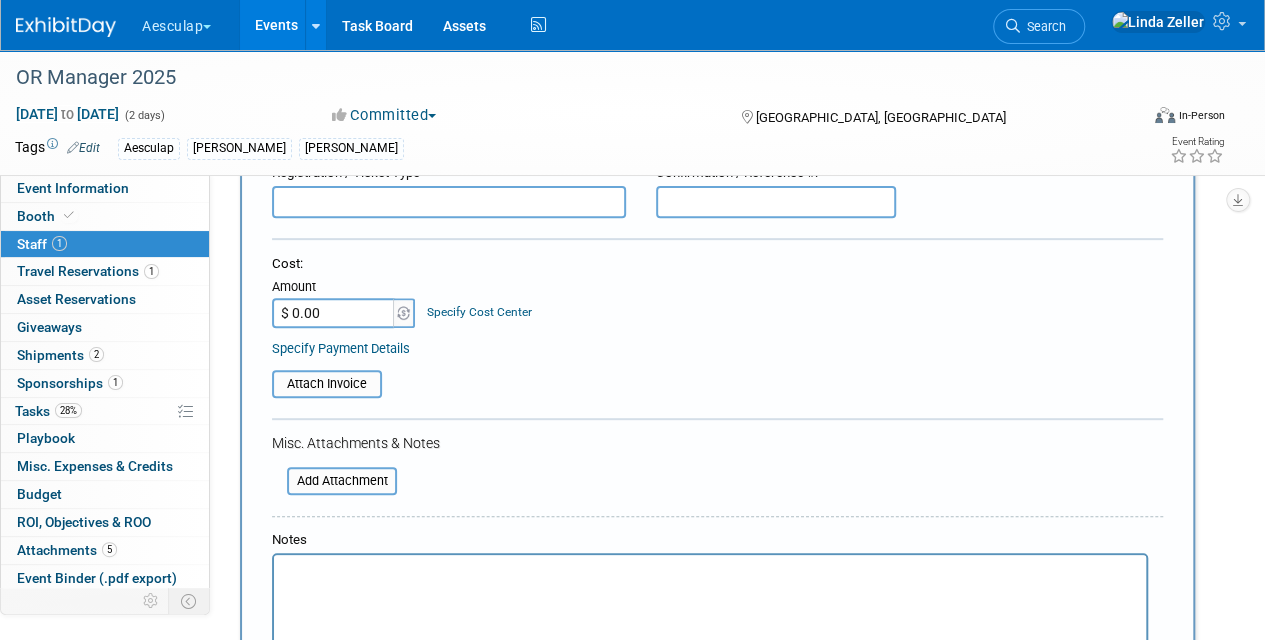 scroll, scrollTop: 300, scrollLeft: 0, axis: vertical 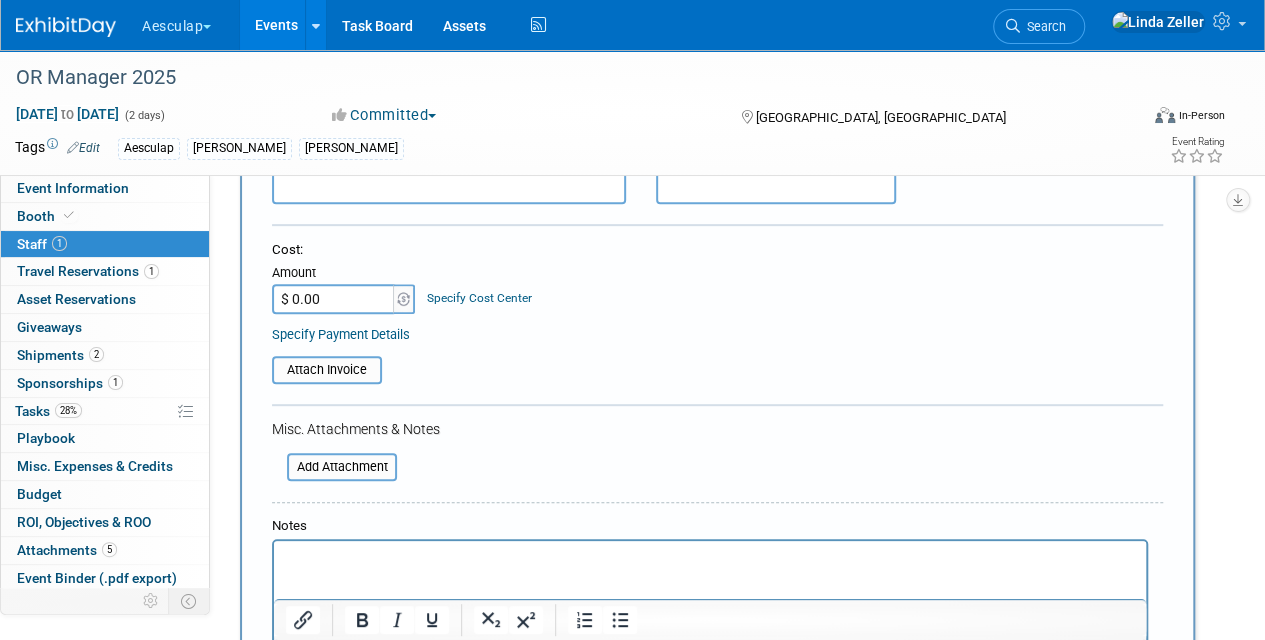 click at bounding box center (710, 559) 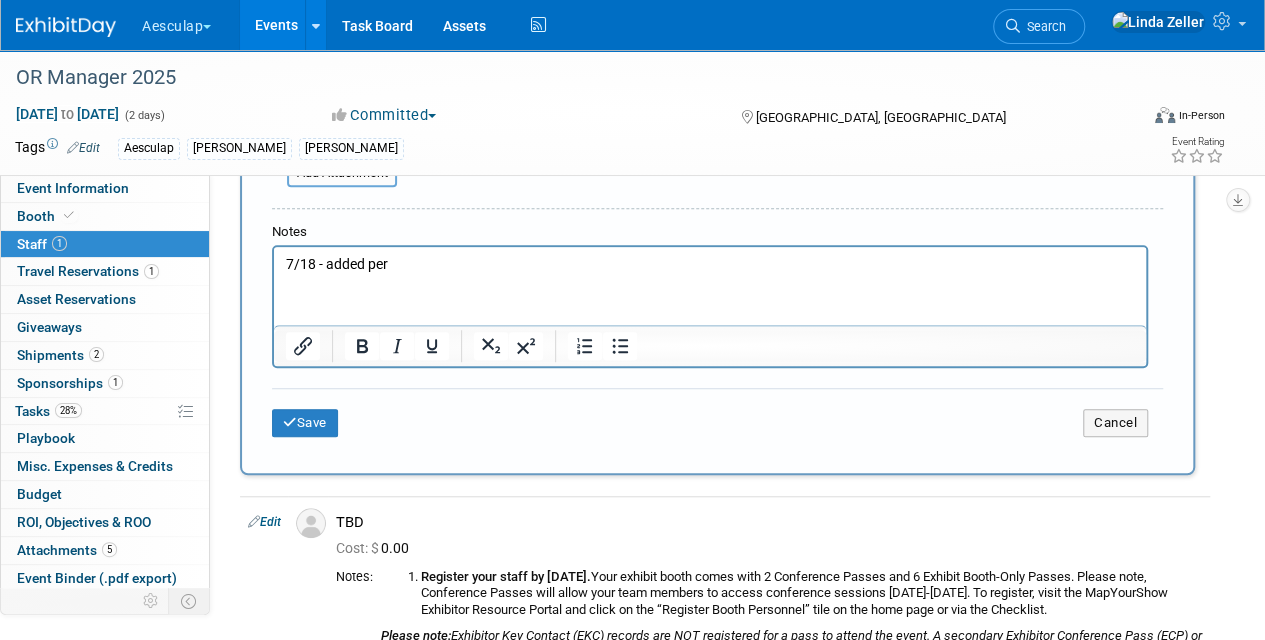scroll, scrollTop: 600, scrollLeft: 0, axis: vertical 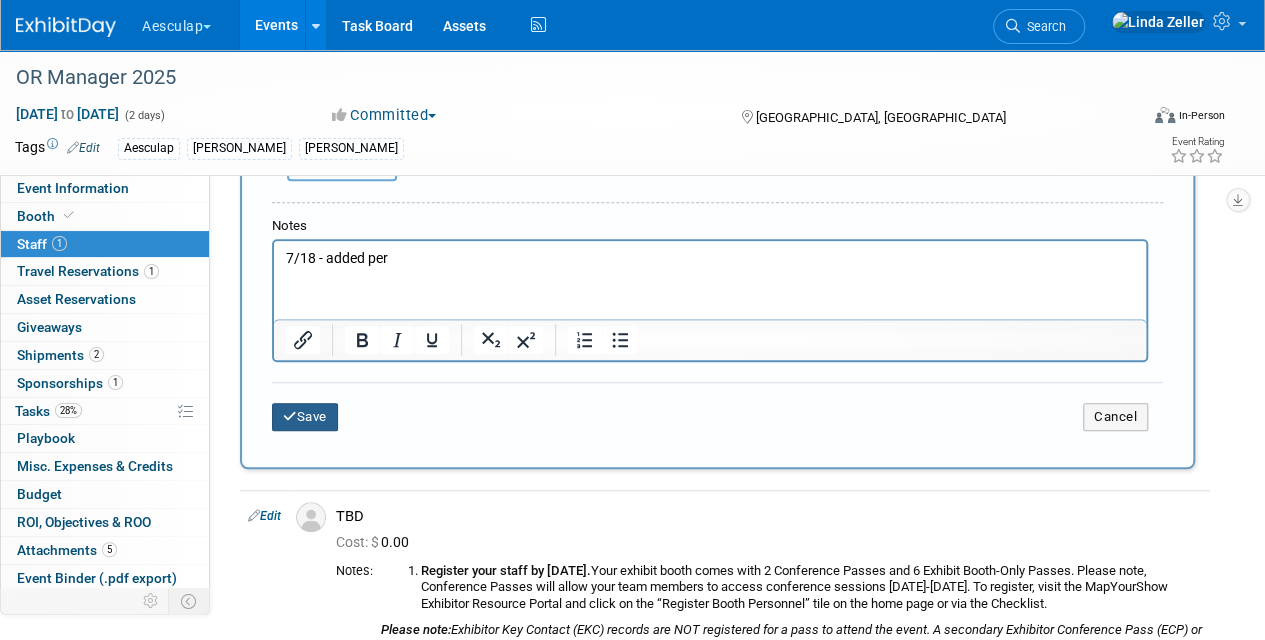 click on "Save" at bounding box center (305, 417) 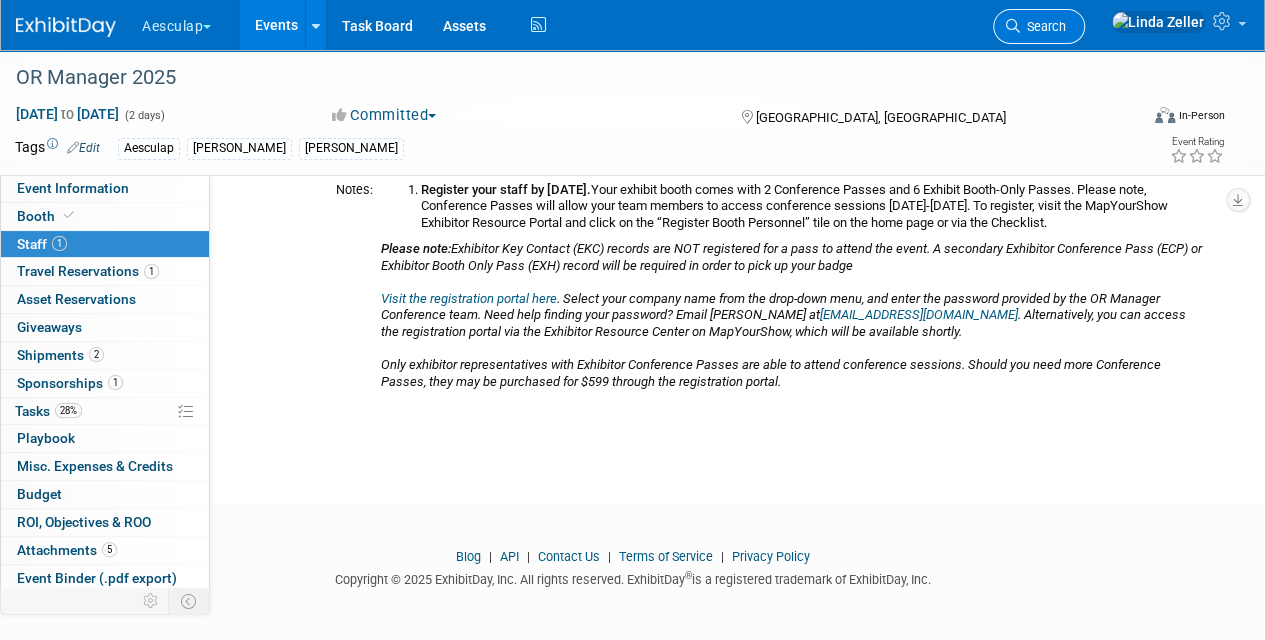 scroll, scrollTop: 276, scrollLeft: 0, axis: vertical 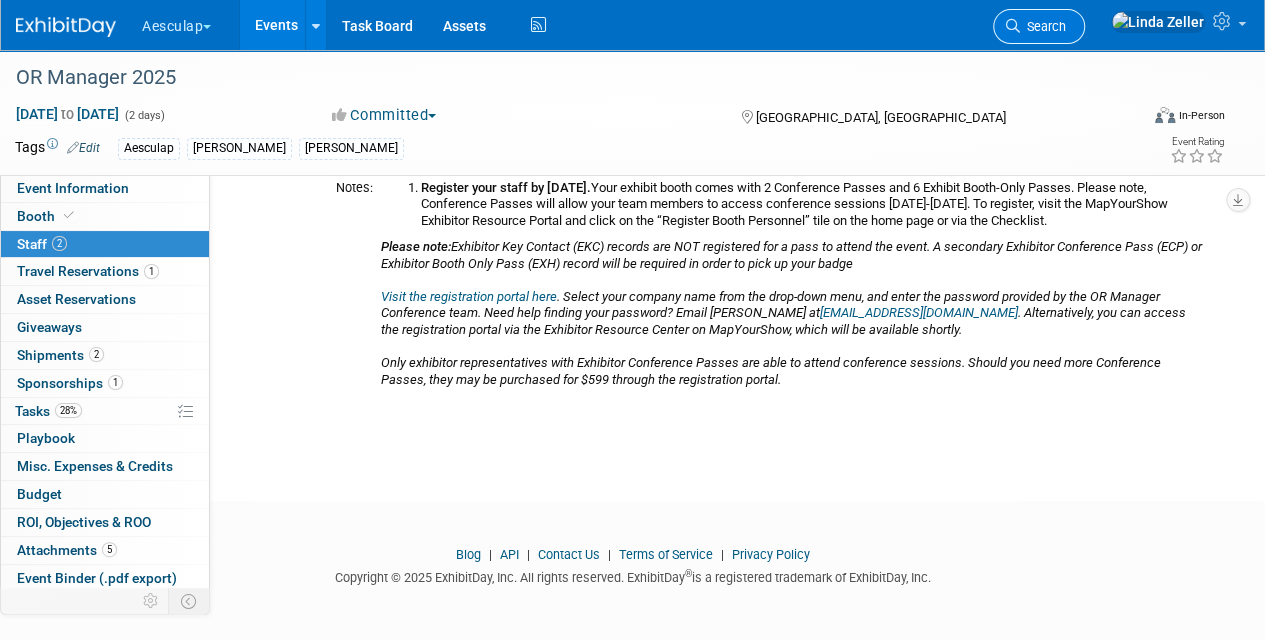 click on "Search" at bounding box center [1043, 26] 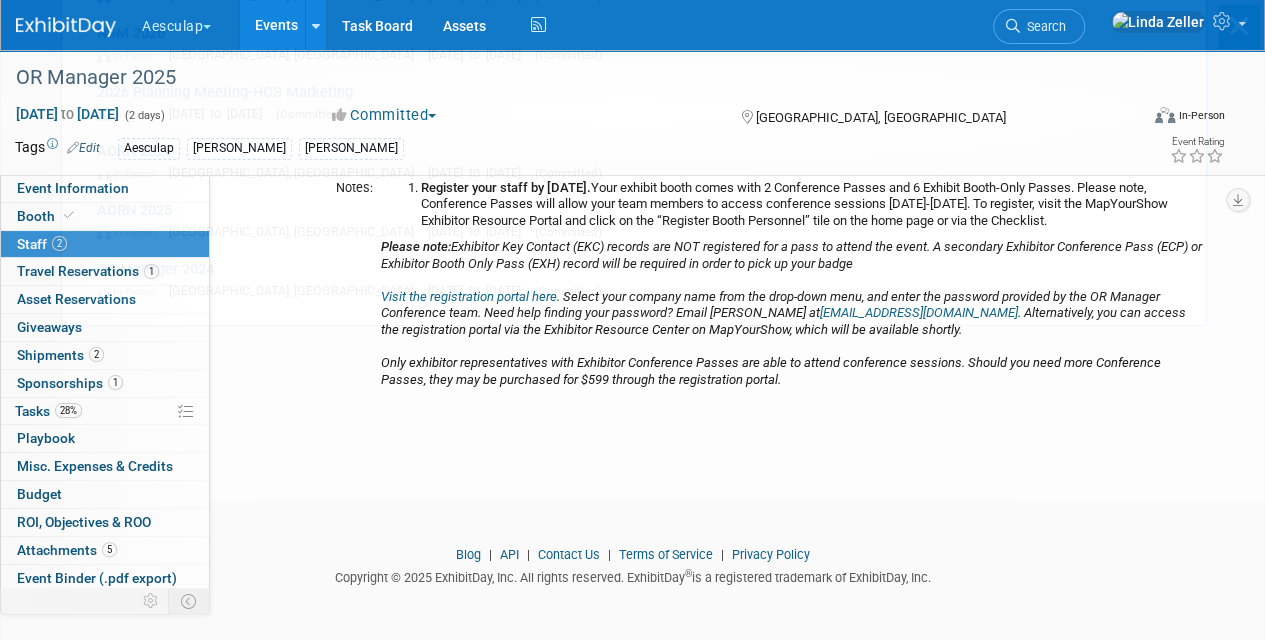 scroll, scrollTop: 0, scrollLeft: 0, axis: both 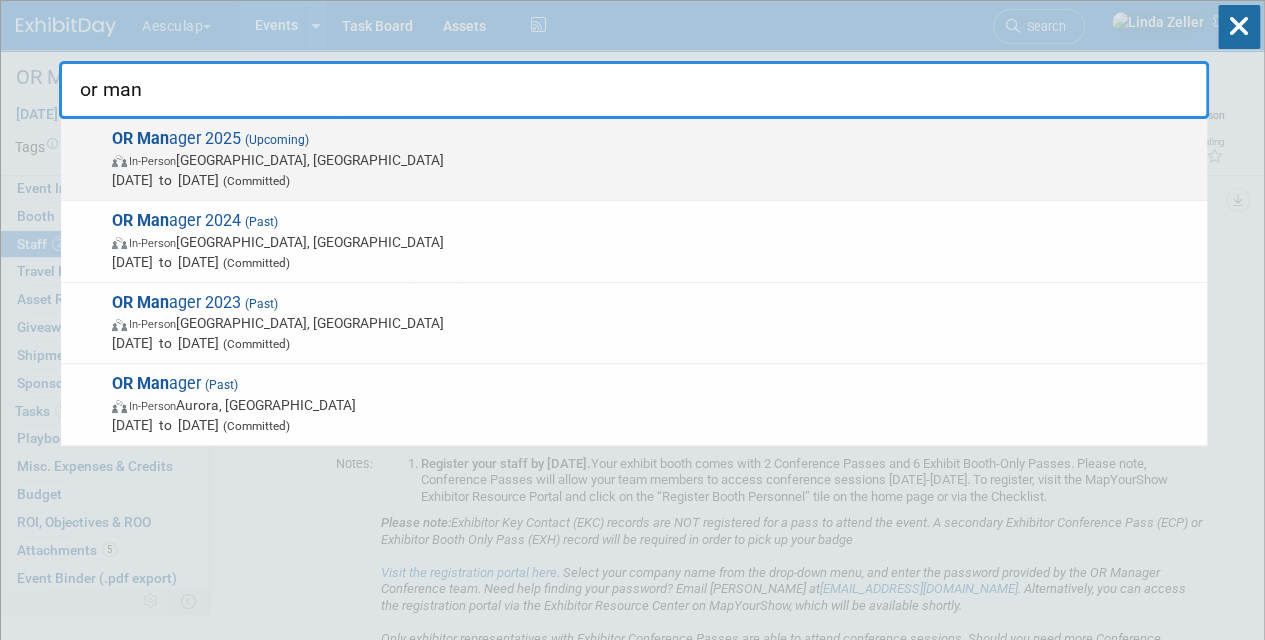 type on "or man" 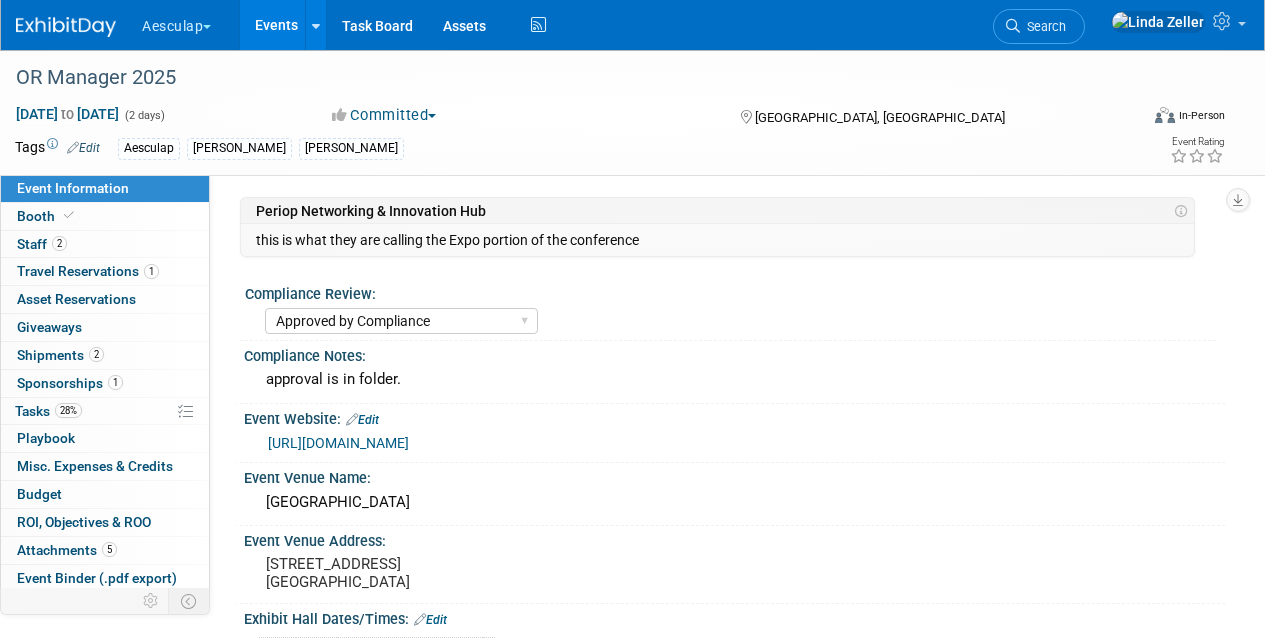 select on "Approved by Compliance" 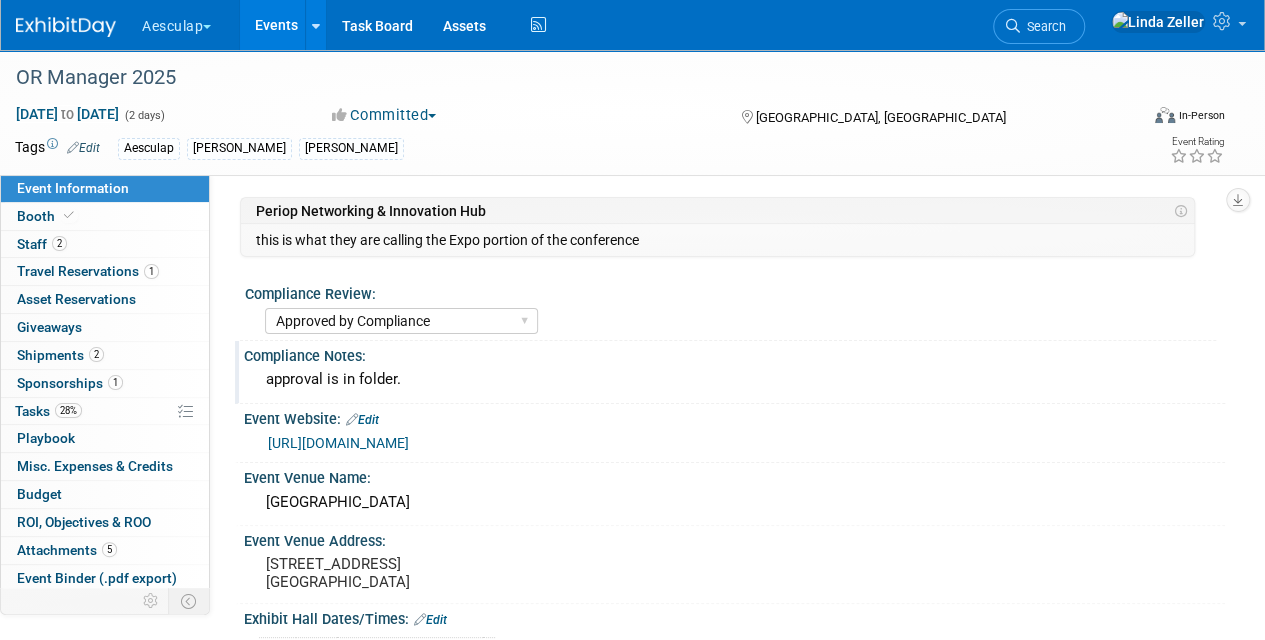 scroll, scrollTop: 0, scrollLeft: 0, axis: both 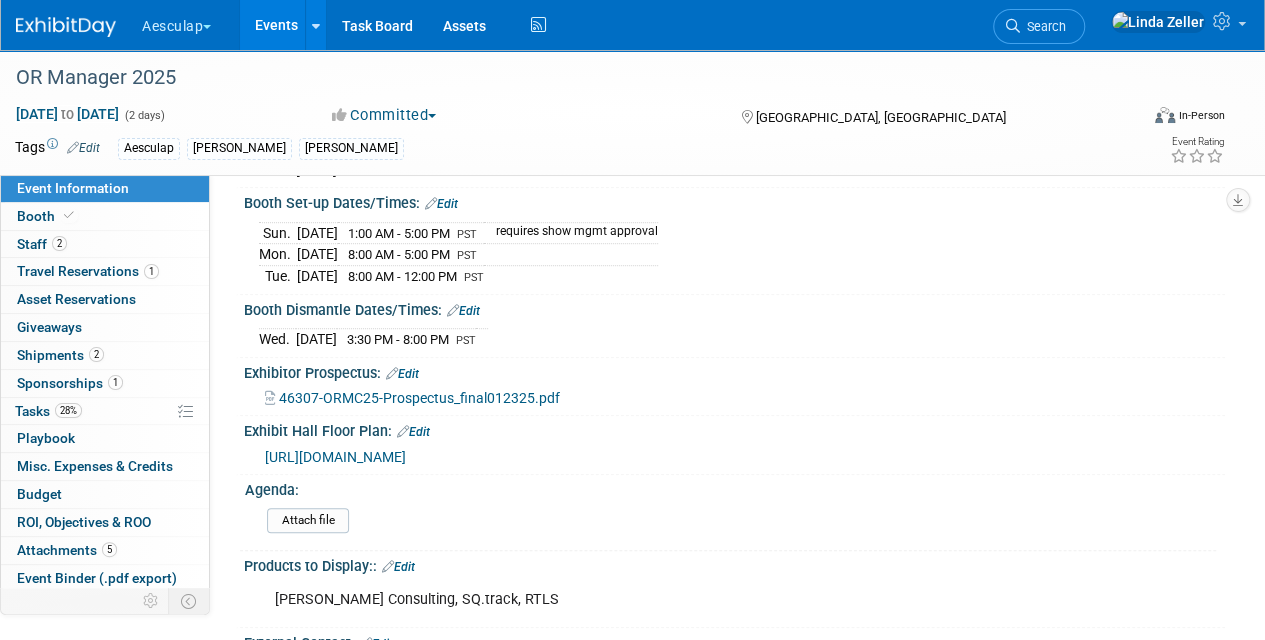 click on "https://ormc2025.mapyourshow.com/8_0/floorplan/?hallID=A&selectedBooth=711" at bounding box center (335, 457) 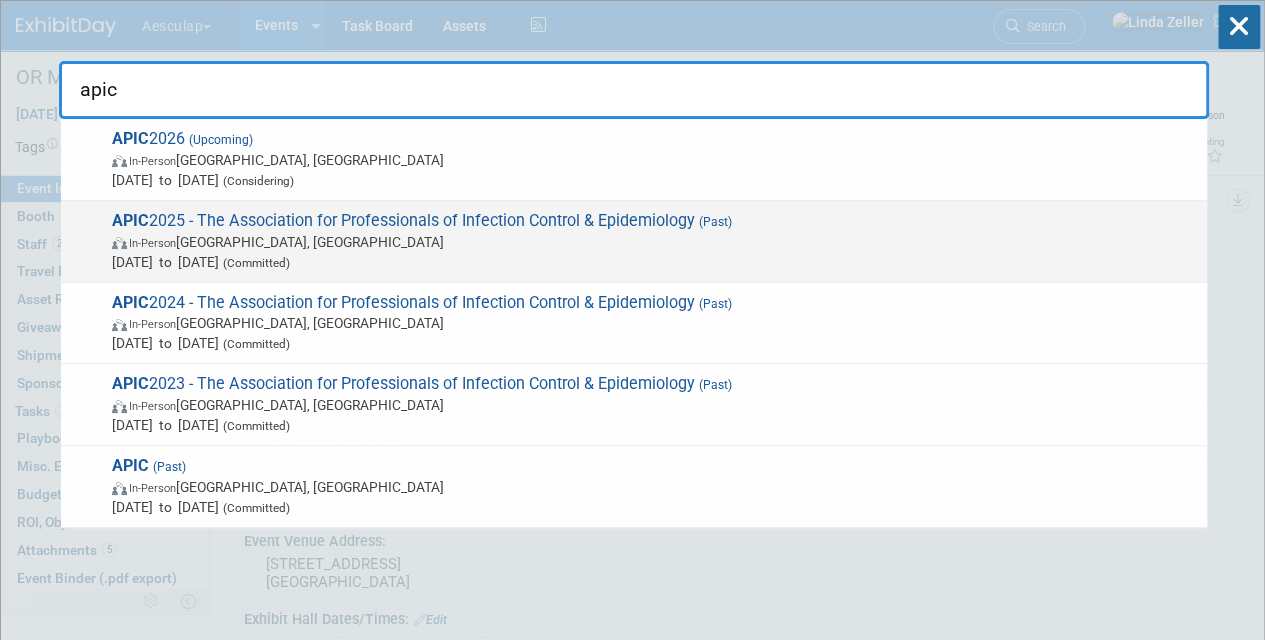 type on "apic" 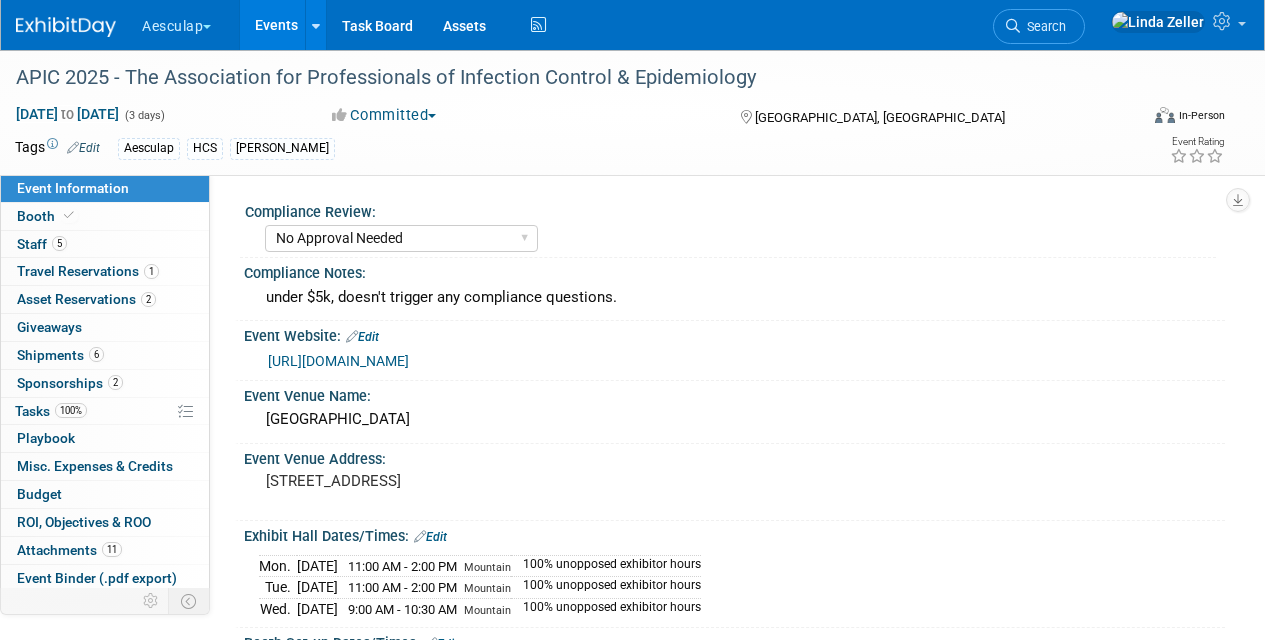 select on "No Approval Needed" 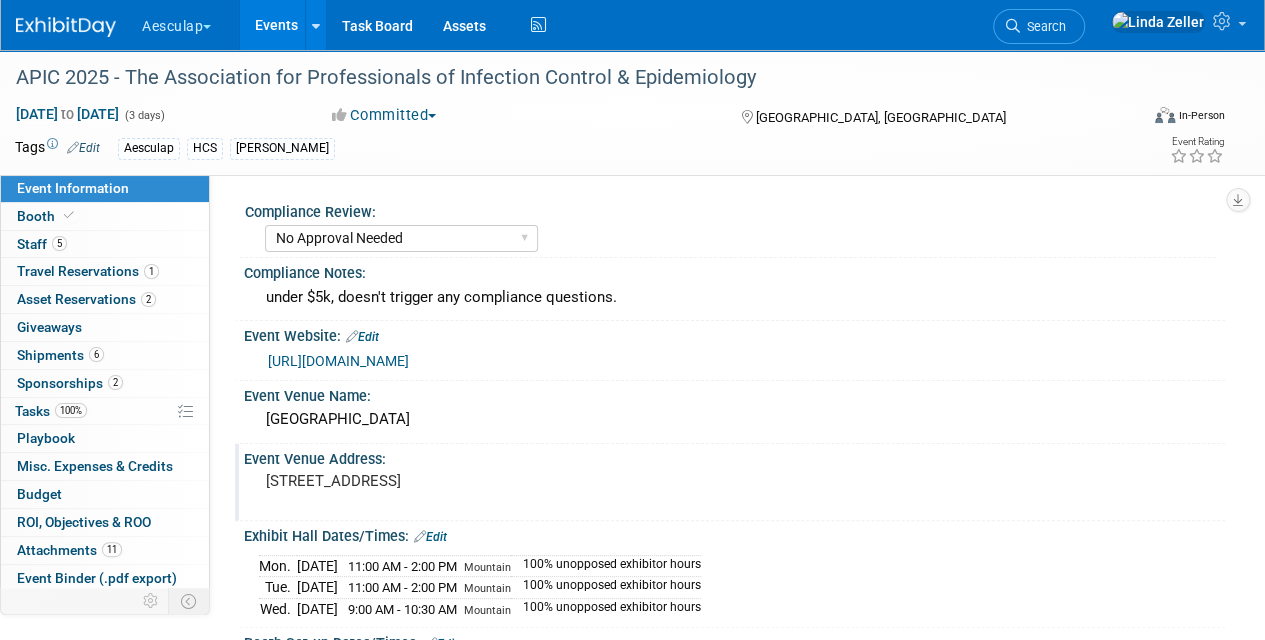 scroll, scrollTop: 300, scrollLeft: 0, axis: vertical 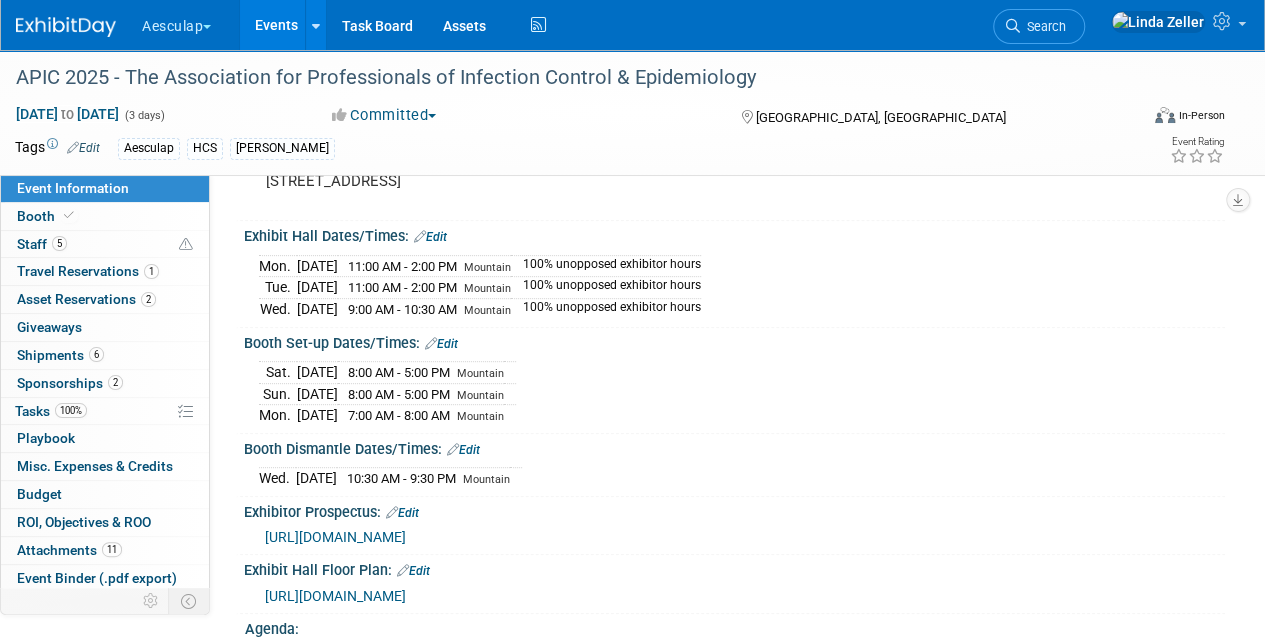 click on "https://s36.a2zinc.net/clients/afco/APIC2025/Public/EventMap.aspx?shMode=E&ID=1780" at bounding box center [335, 596] 